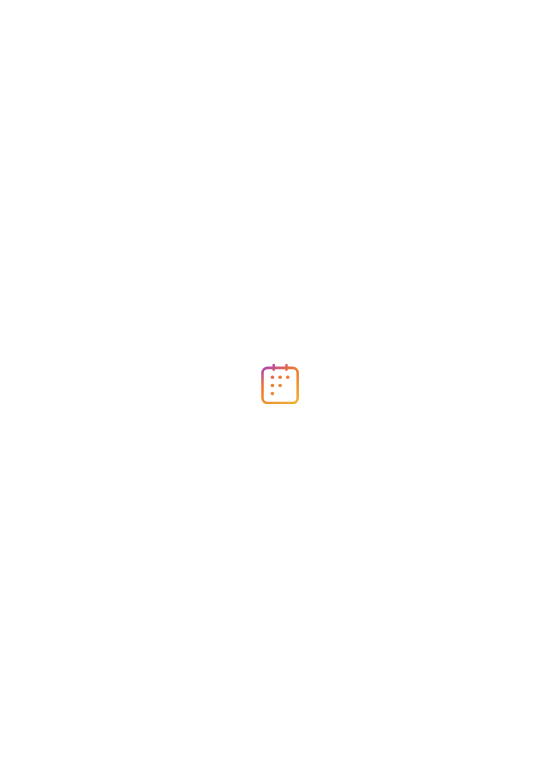 scroll, scrollTop: 0, scrollLeft: 0, axis: both 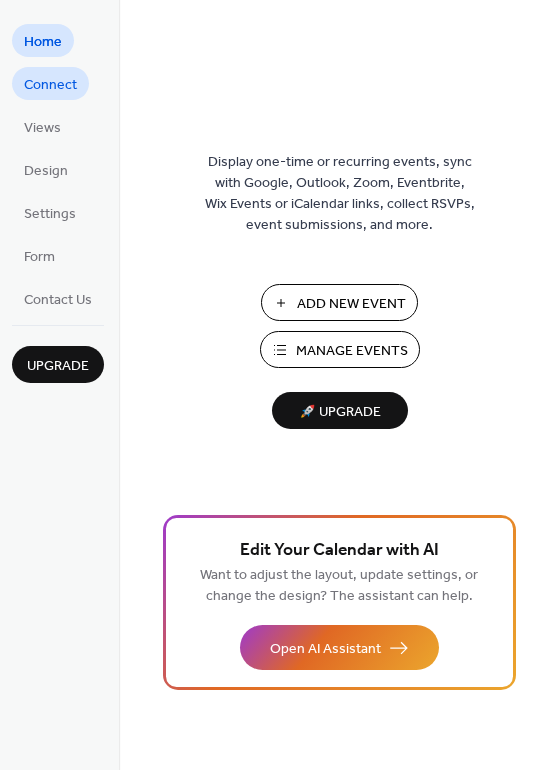 click on "Connect" at bounding box center [50, 85] 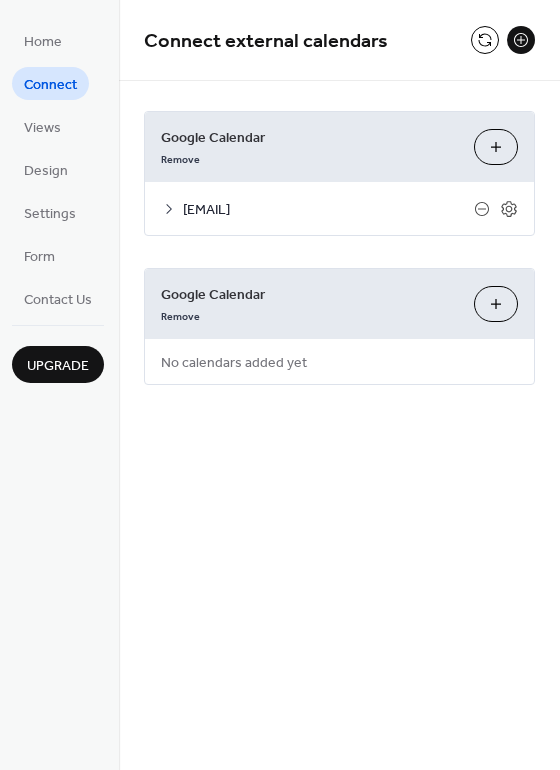 click on "events@fabclex.org" at bounding box center (328, 210) 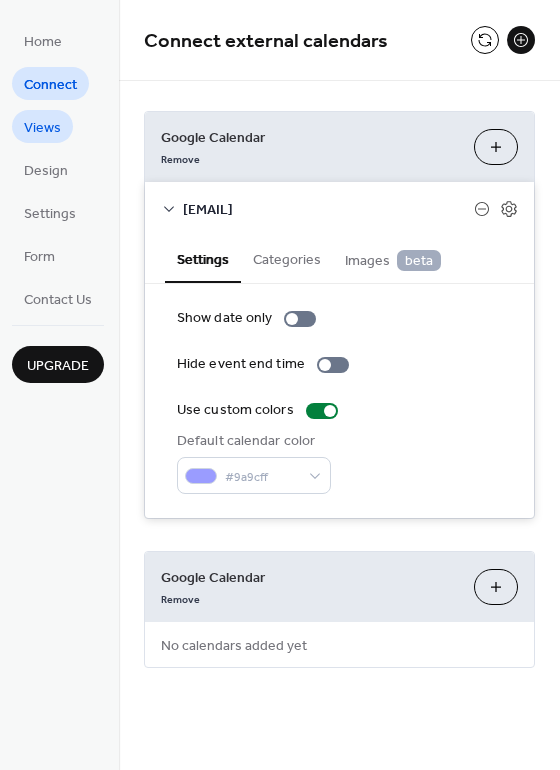 click on "Views" at bounding box center (42, 128) 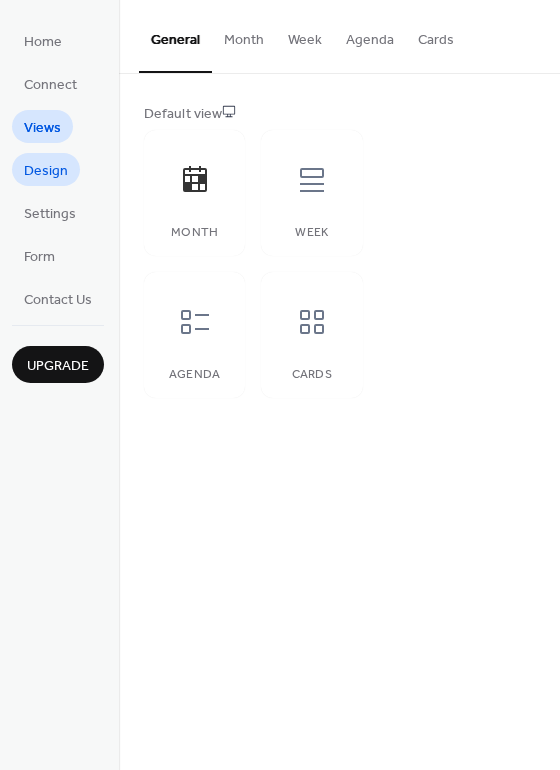 click on "Design" at bounding box center (46, 171) 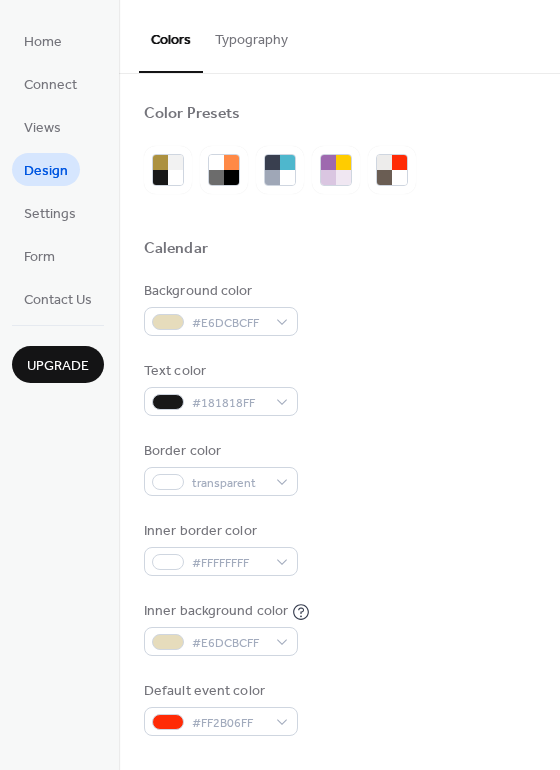 click on "Home Connect Views Design Settings Form Contact Us" at bounding box center (58, 169) 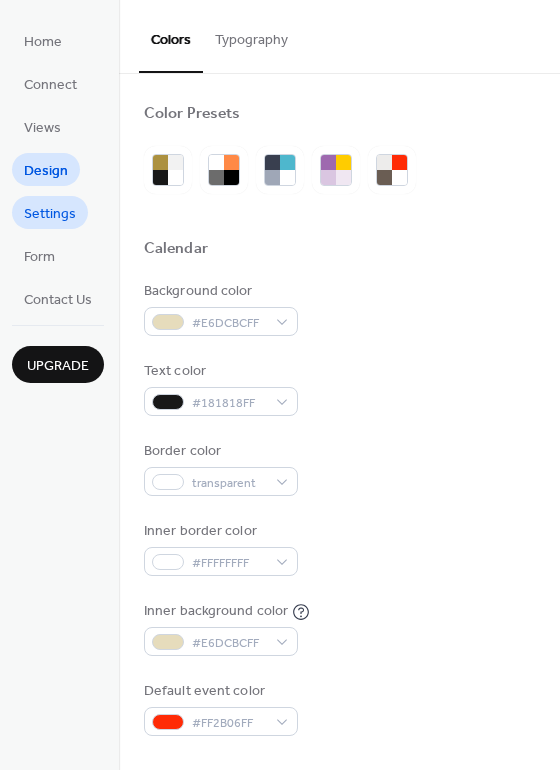 click on "Settings" at bounding box center [50, 214] 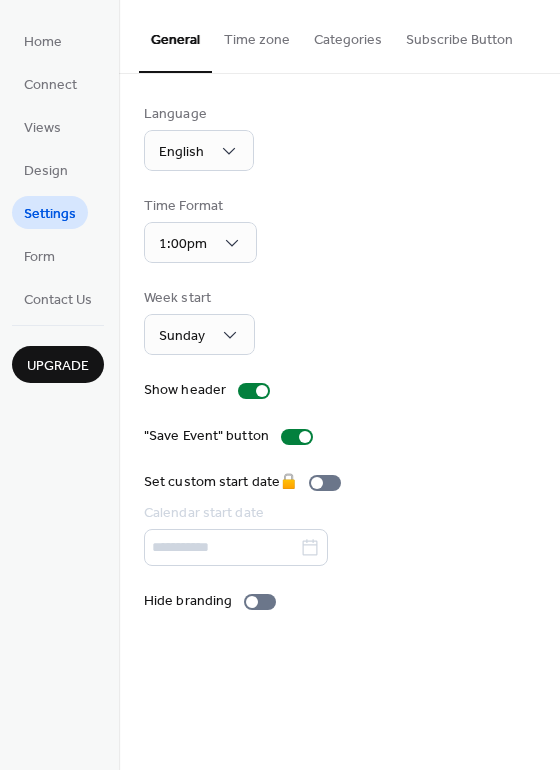click on "Subscribe Button" at bounding box center [459, 35] 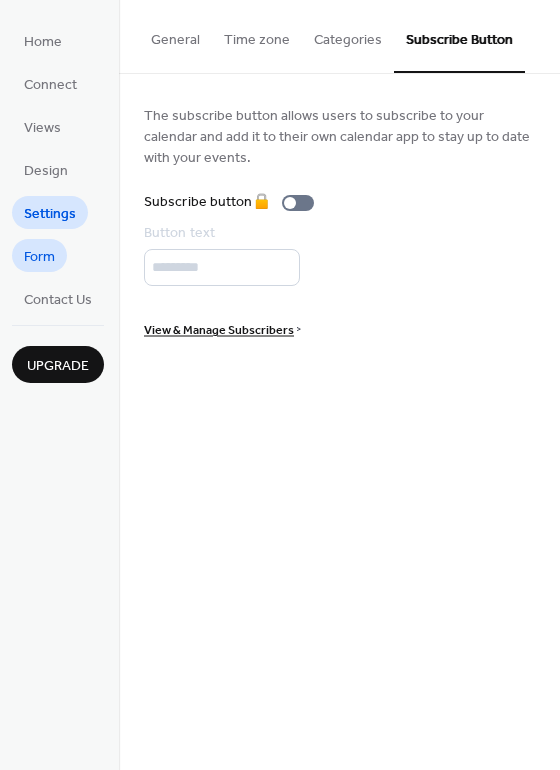 click on "Form" at bounding box center (39, 257) 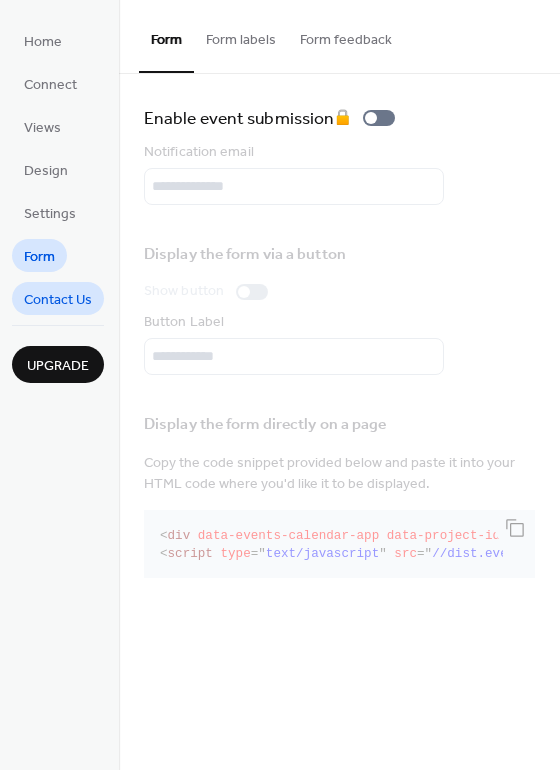 click on "Contact Us" at bounding box center (58, 300) 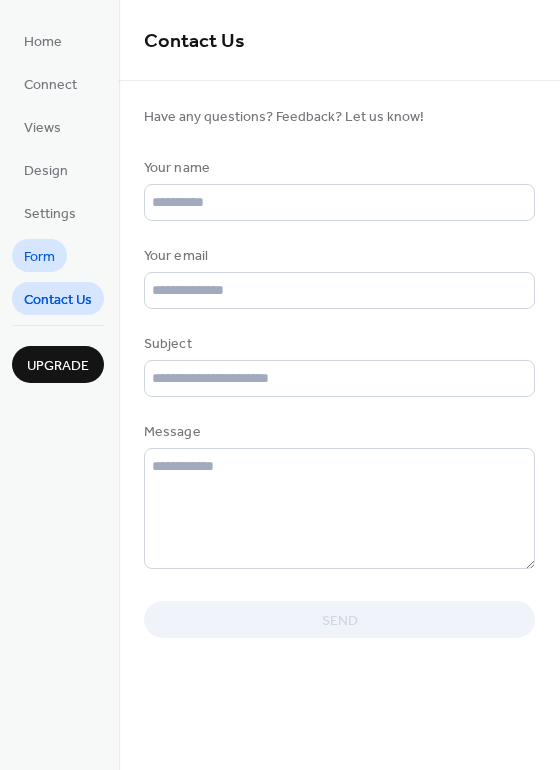 click on "Form" at bounding box center (39, 257) 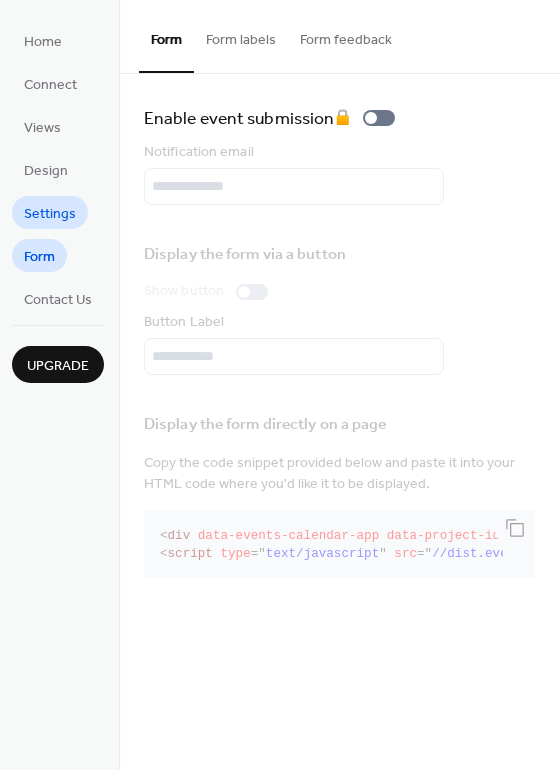 click on "Settings" at bounding box center [50, 214] 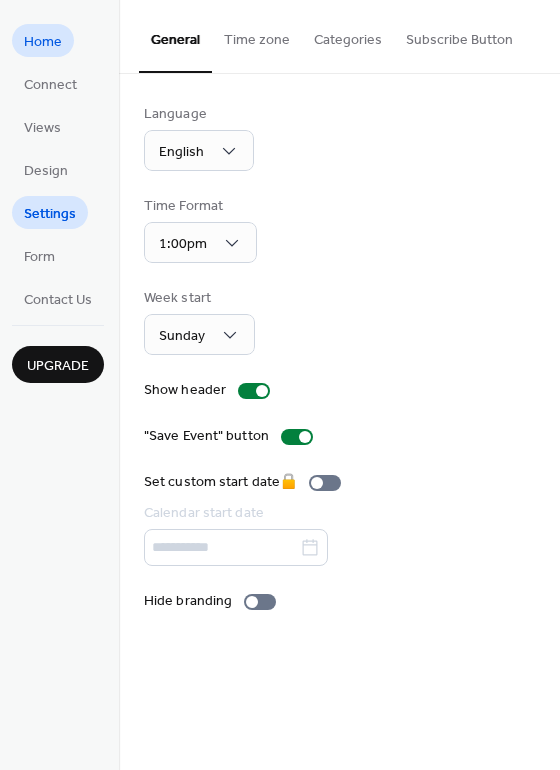 click on "Home" at bounding box center (43, 42) 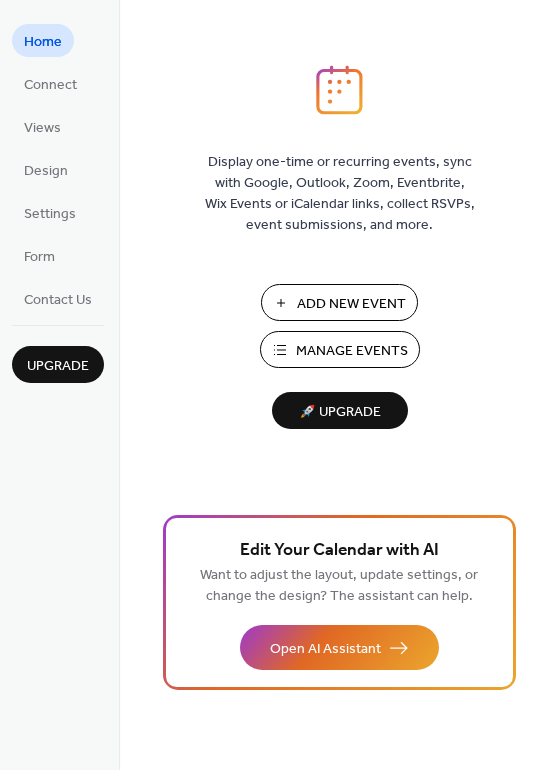 click on "Manage Events" at bounding box center (352, 351) 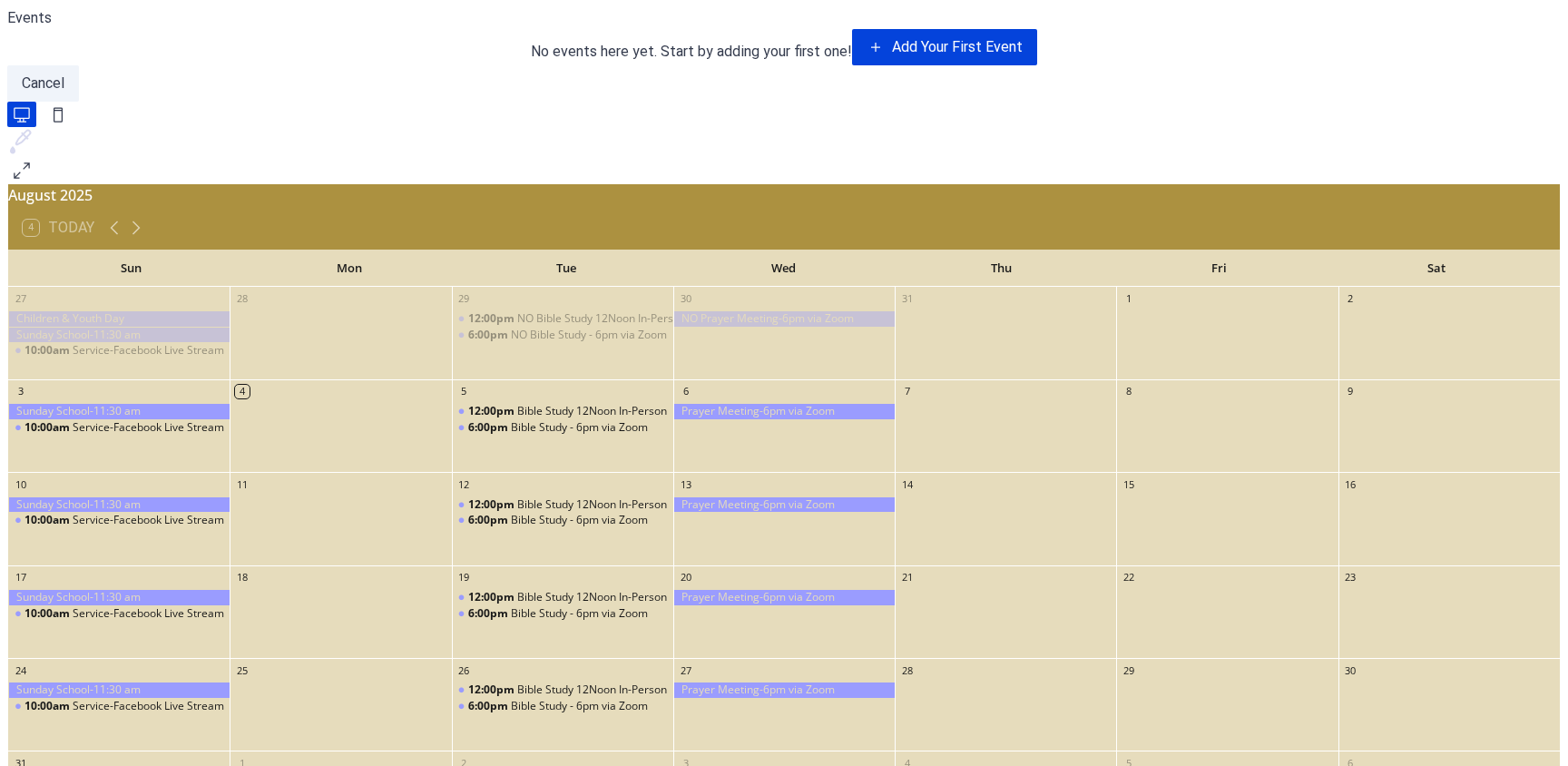 scroll, scrollTop: 0, scrollLeft: 0, axis: both 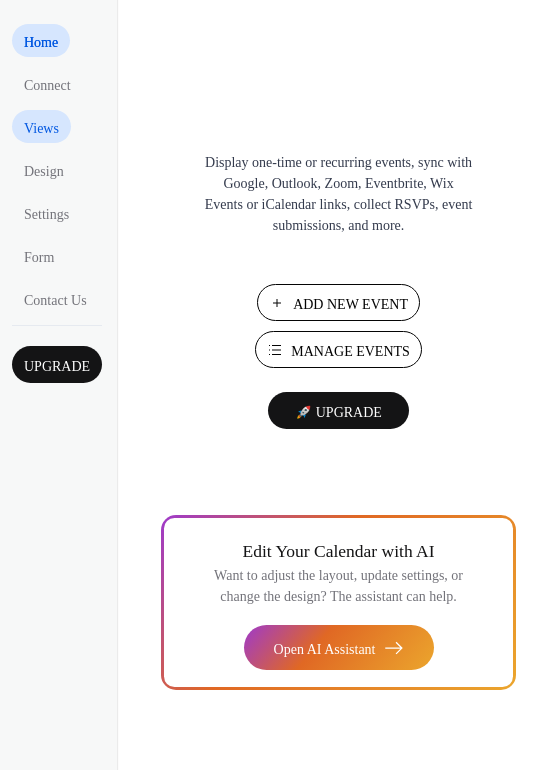 click on "Views" at bounding box center [41, 128] 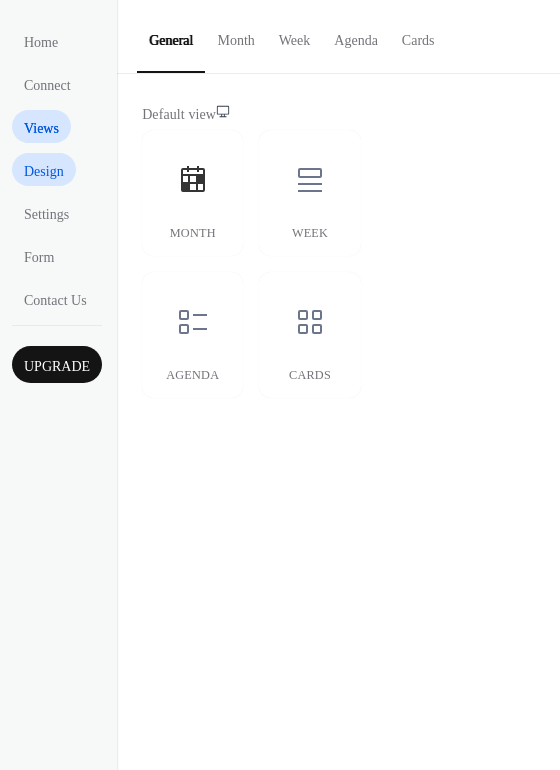 click on "Design" at bounding box center [44, 171] 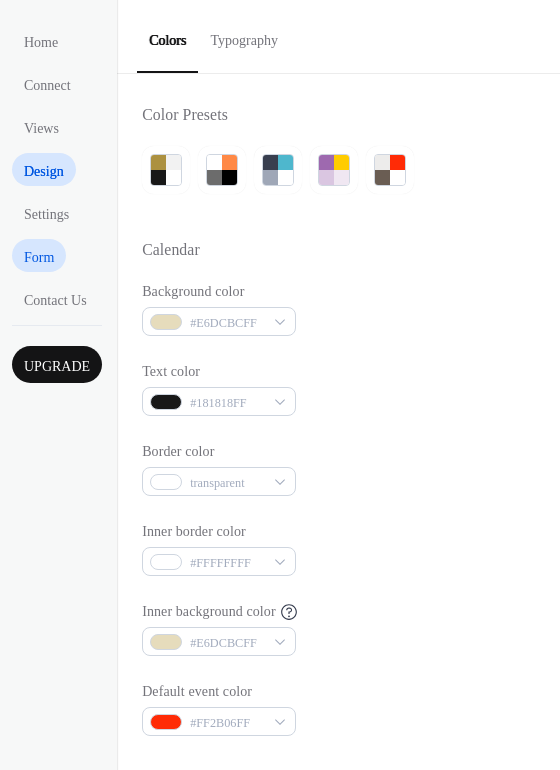 click on "Form" at bounding box center (39, 257) 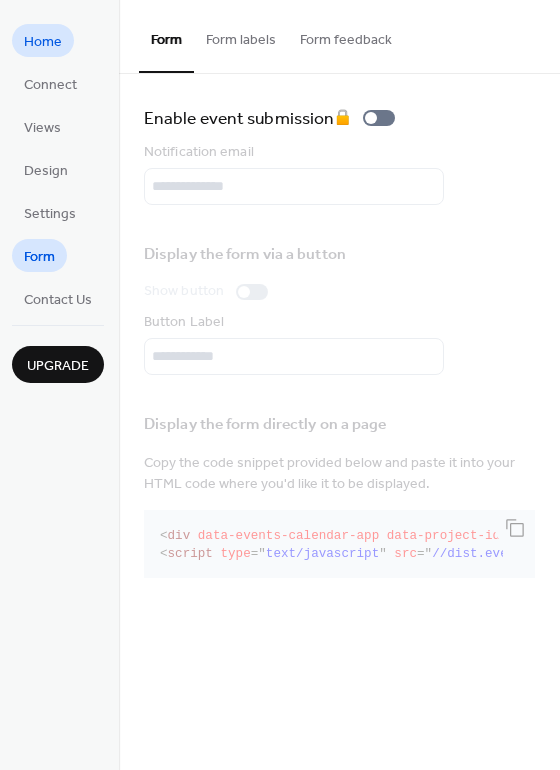 click on "Home" at bounding box center (43, 42) 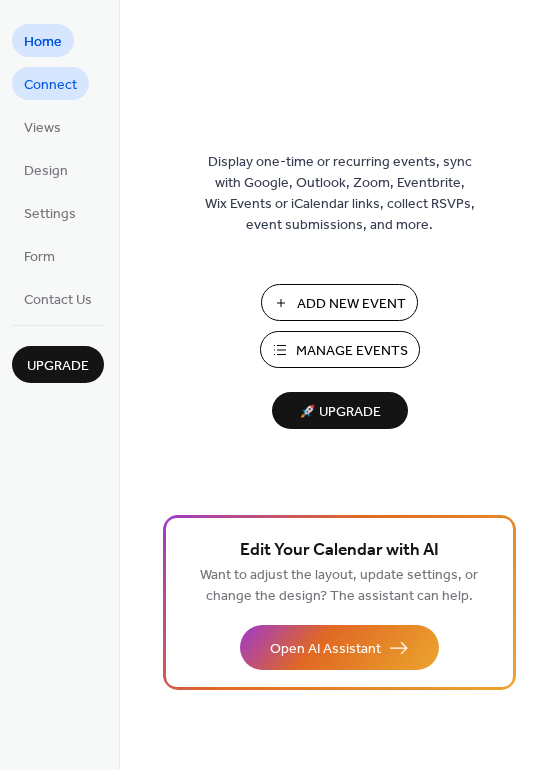 click on "Connect" at bounding box center (50, 85) 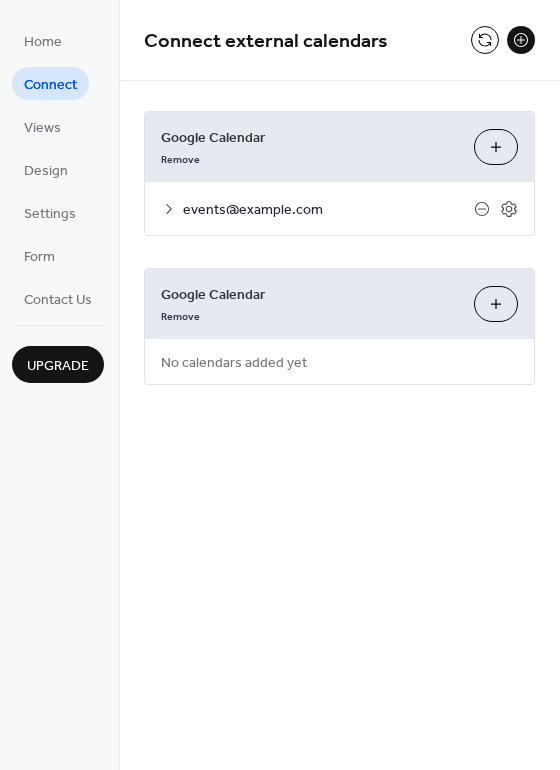 click on "Remove" at bounding box center [309, 314] 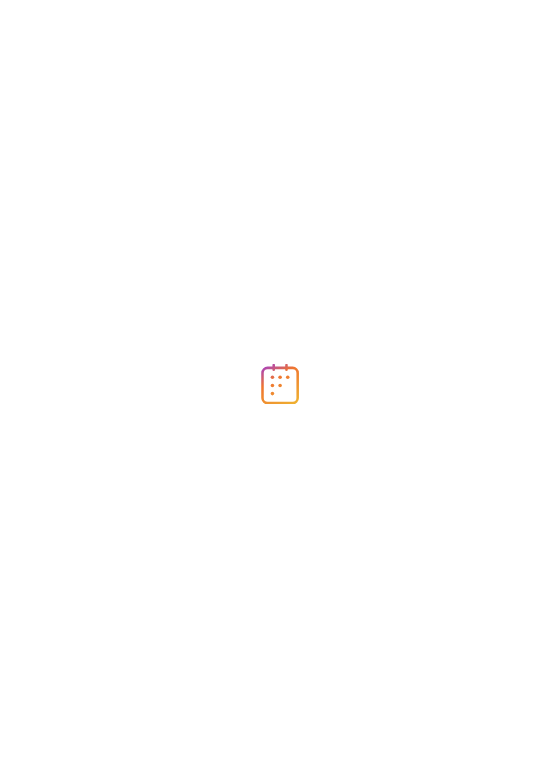 scroll, scrollTop: 0, scrollLeft: 0, axis: both 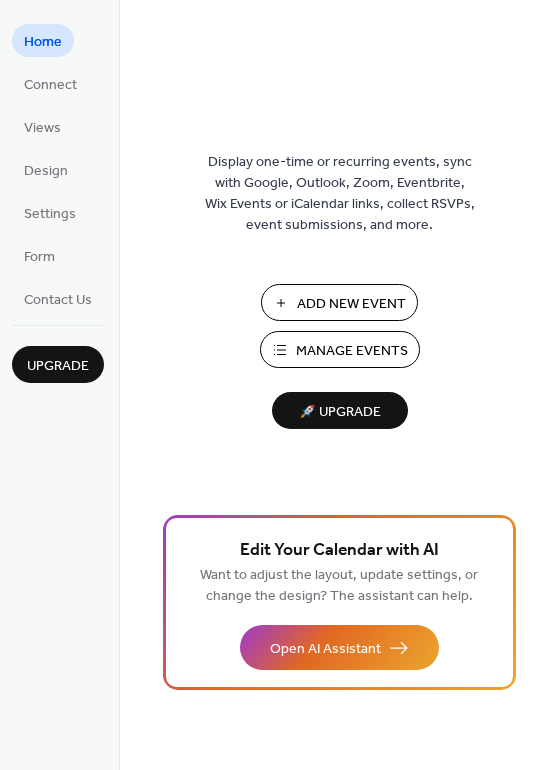 click on "Manage Events" at bounding box center [340, 349] 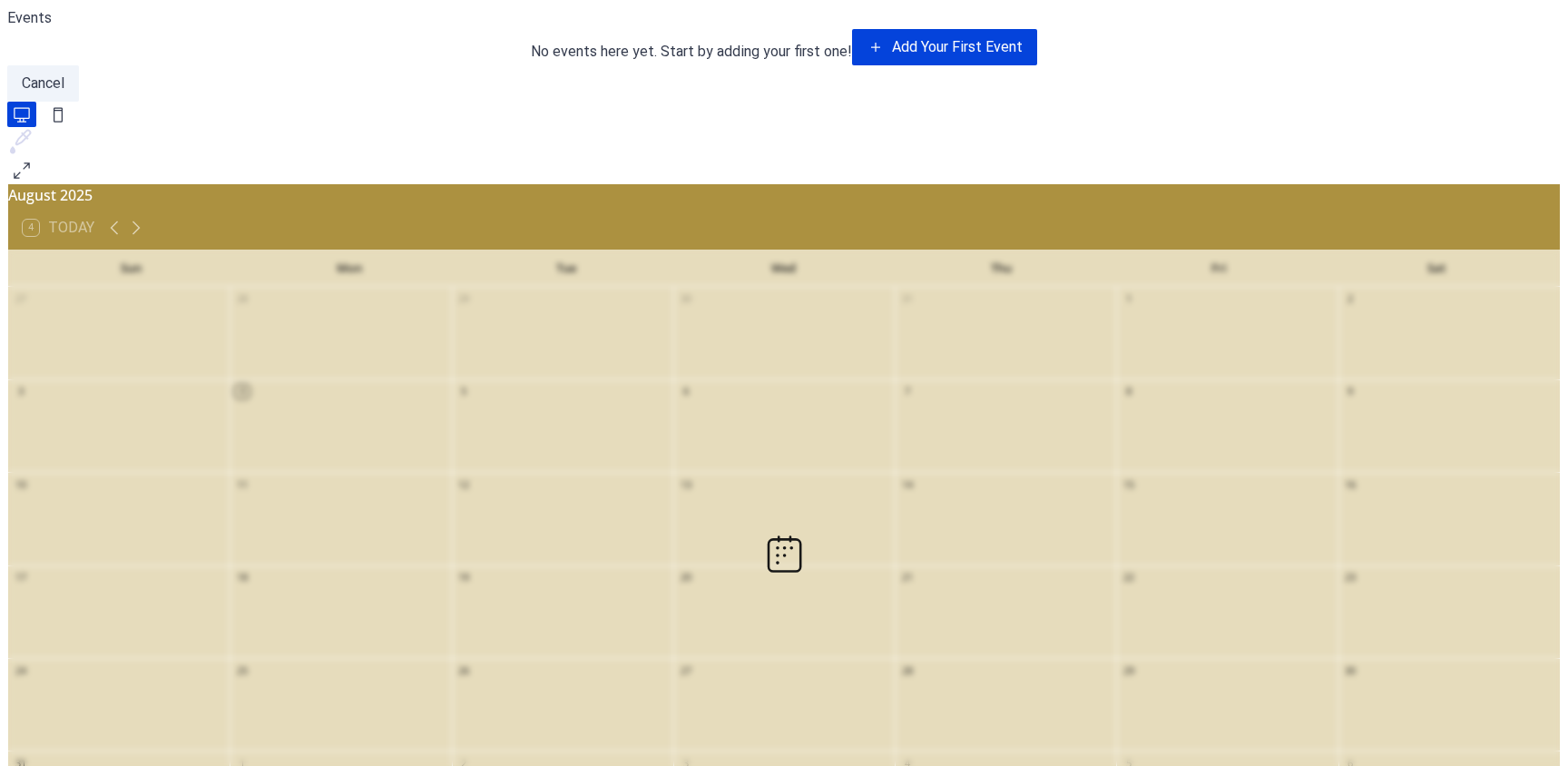 scroll, scrollTop: 0, scrollLeft: 0, axis: both 